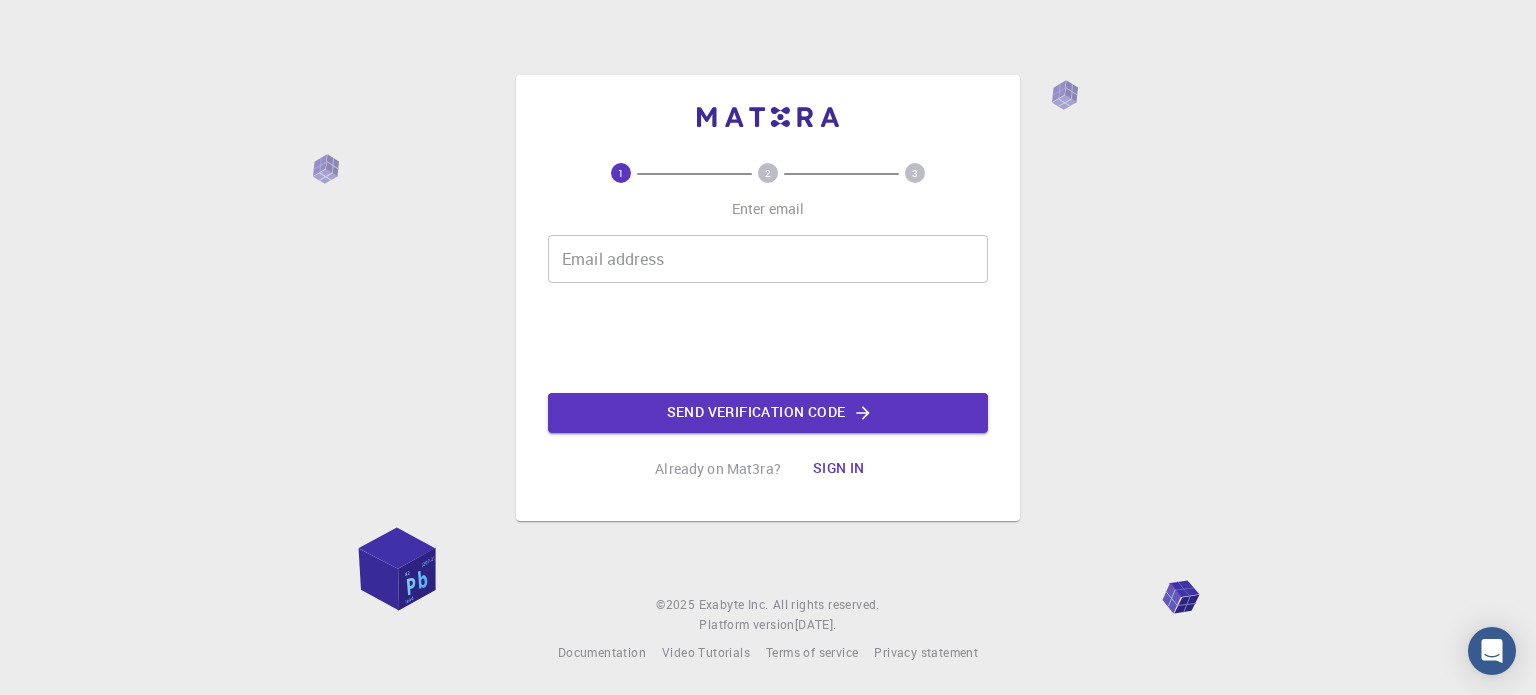 scroll, scrollTop: 0, scrollLeft: 0, axis: both 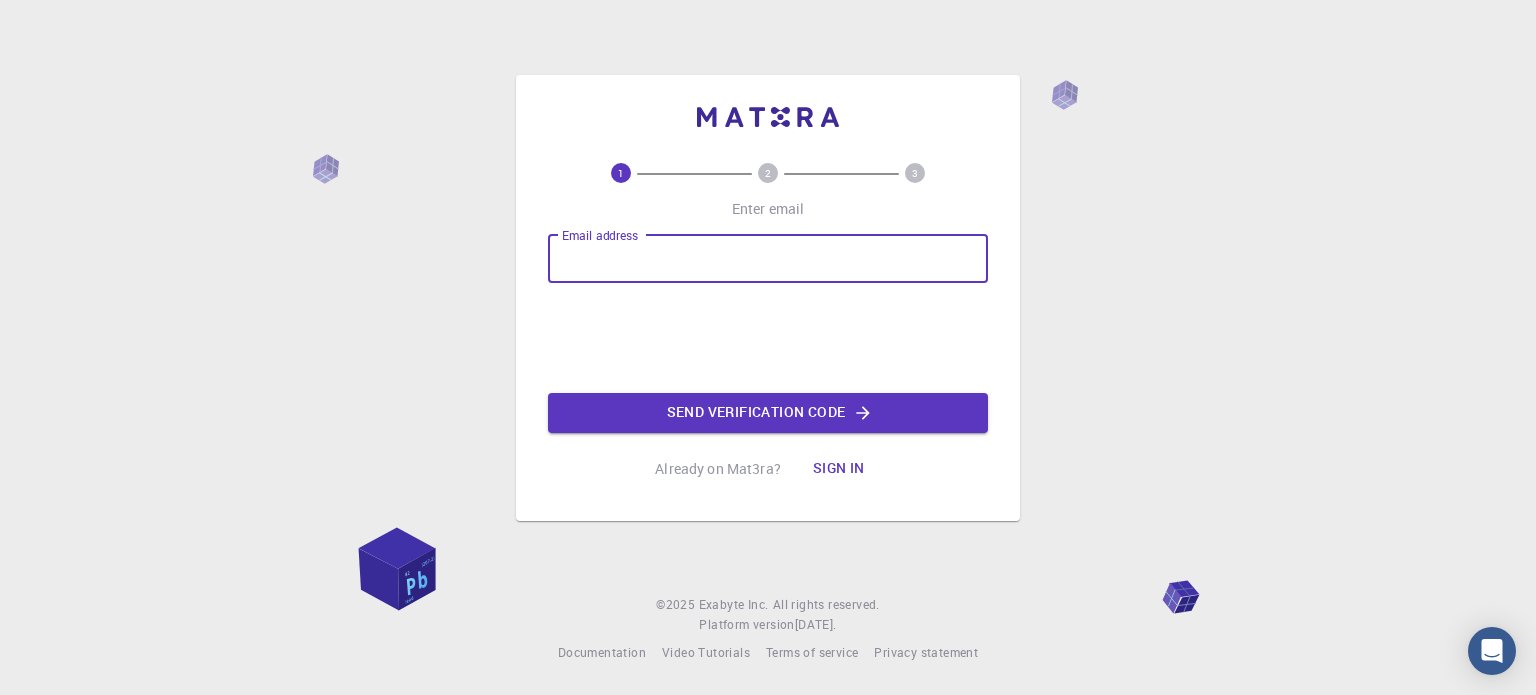 type on "[EMAIL_ADDRESS][DOMAIN_NAME]" 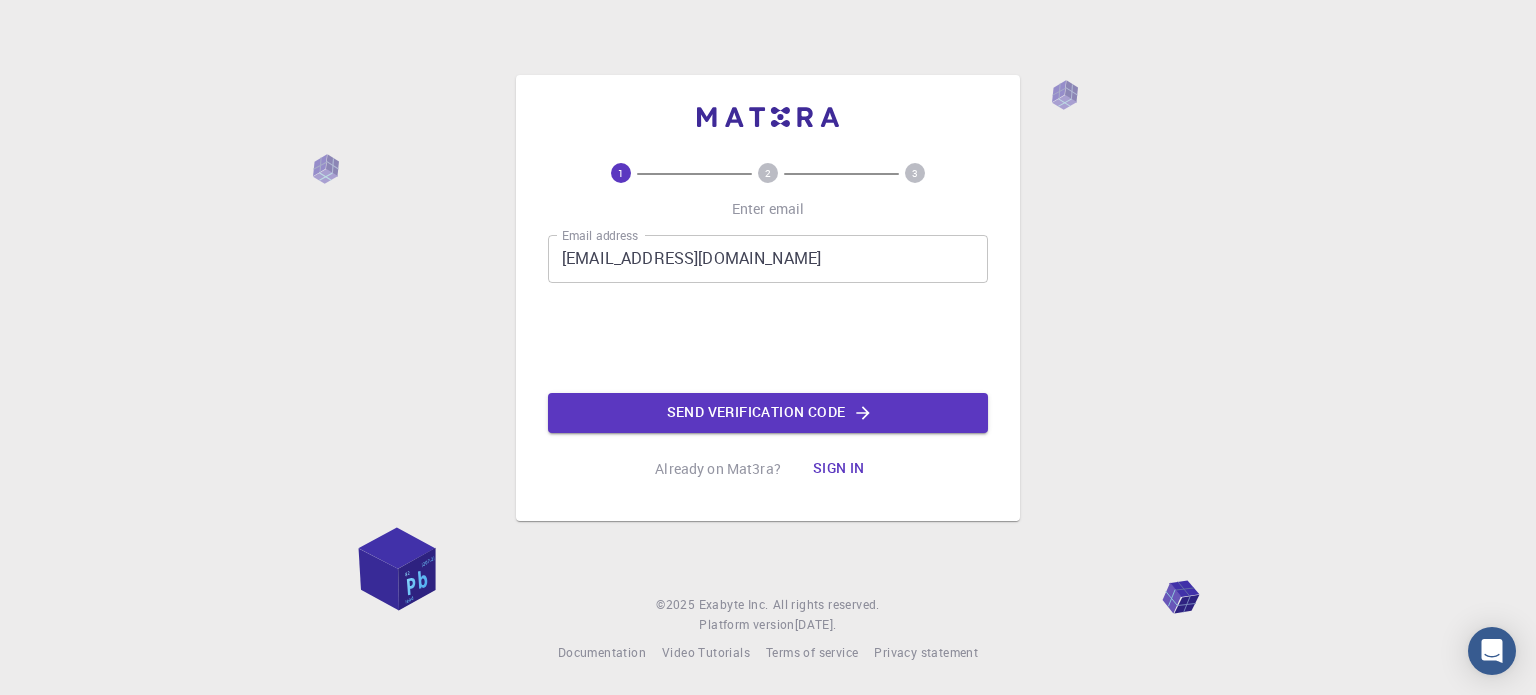 click on "Send verification code" 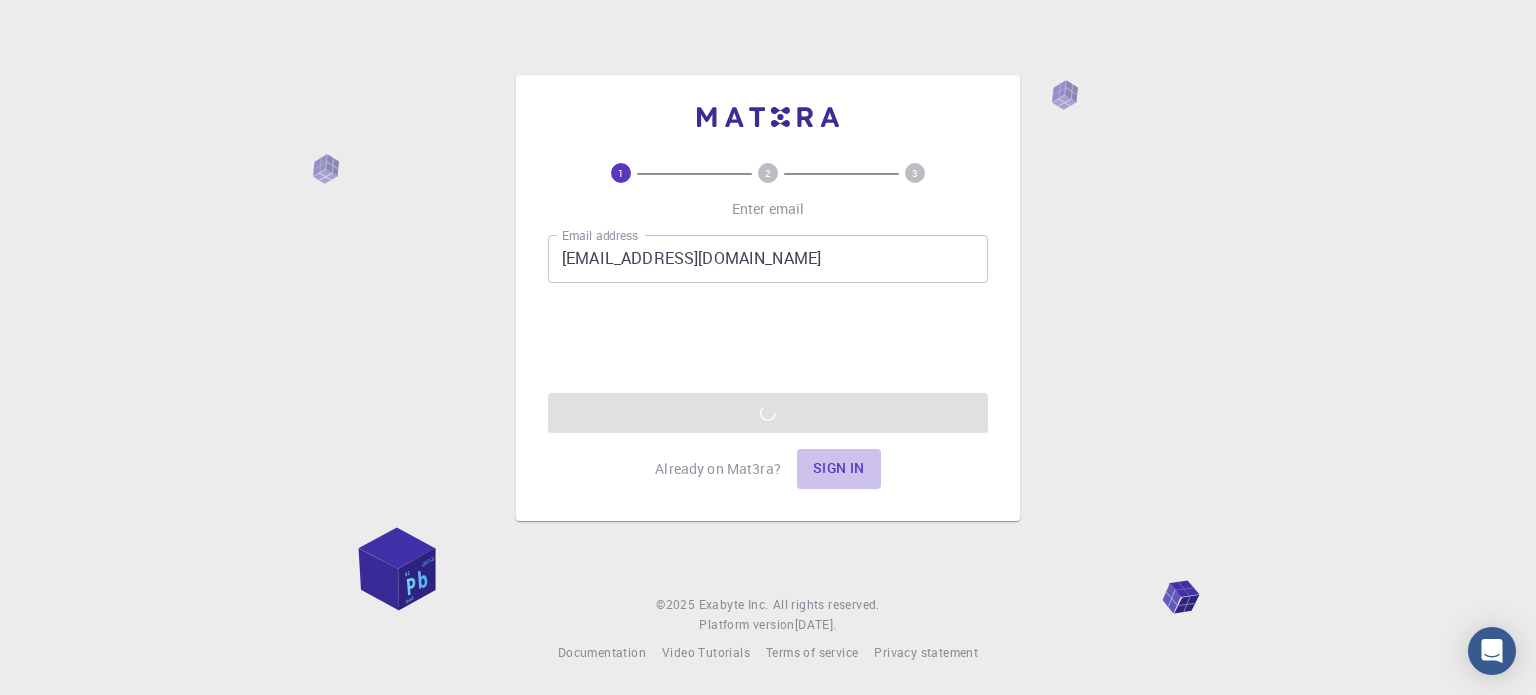 click on "Sign in" at bounding box center (839, 469) 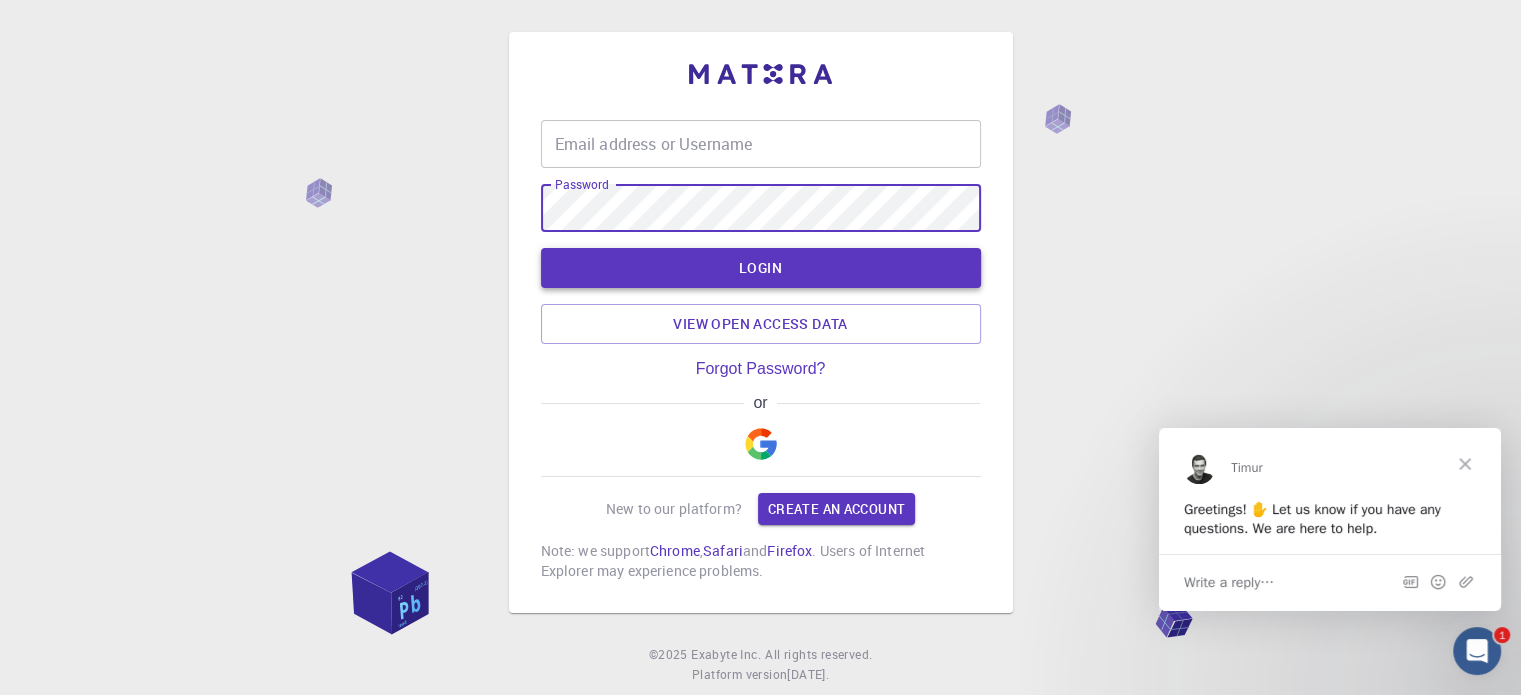 scroll, scrollTop: 0, scrollLeft: 0, axis: both 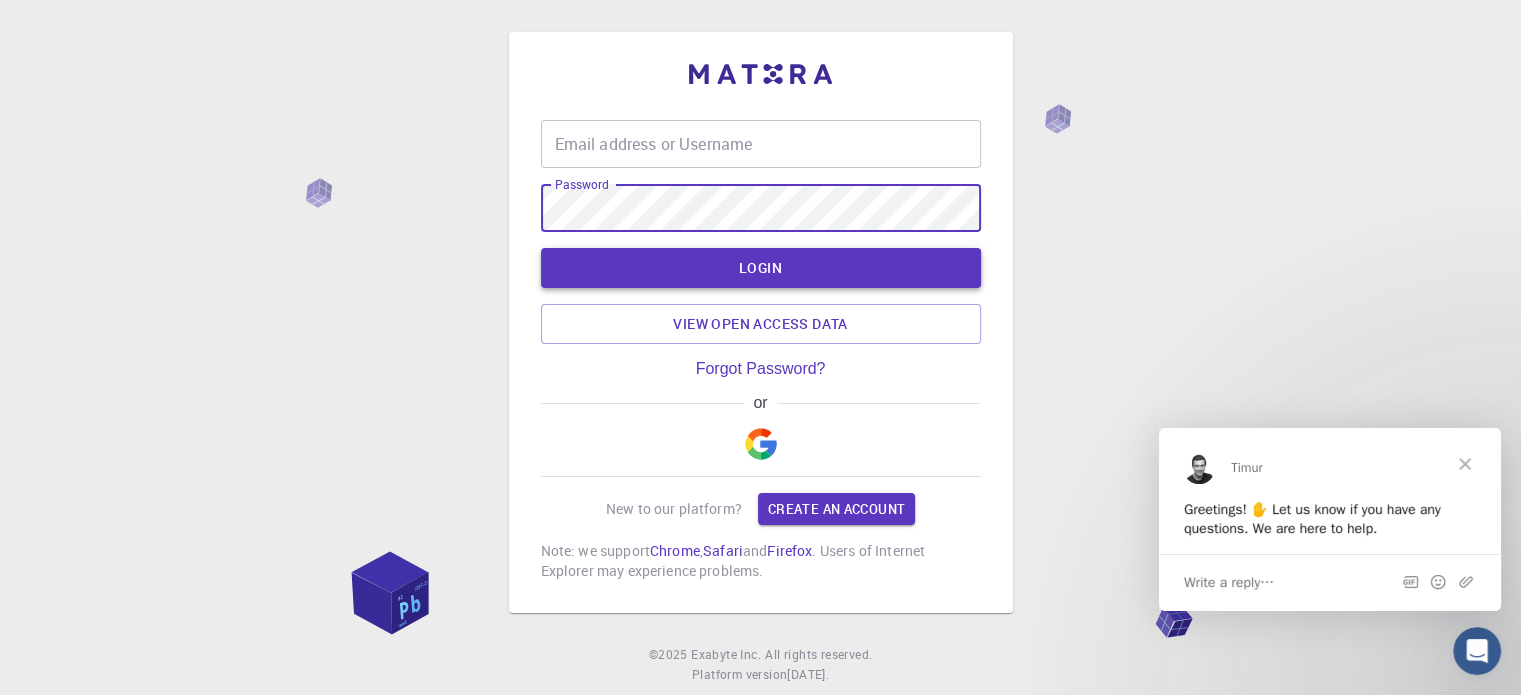 click on "LOGIN" at bounding box center (761, 268) 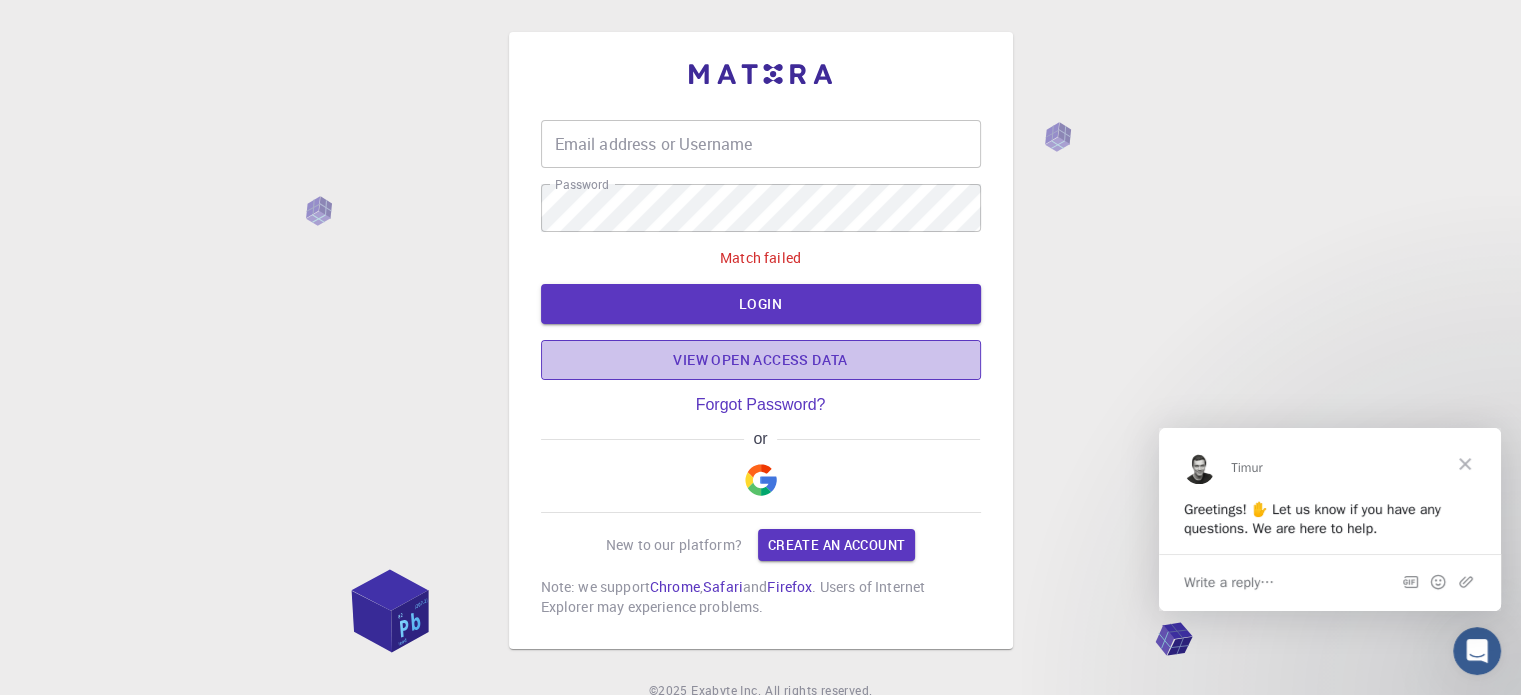 click on "View open access data" at bounding box center [761, 360] 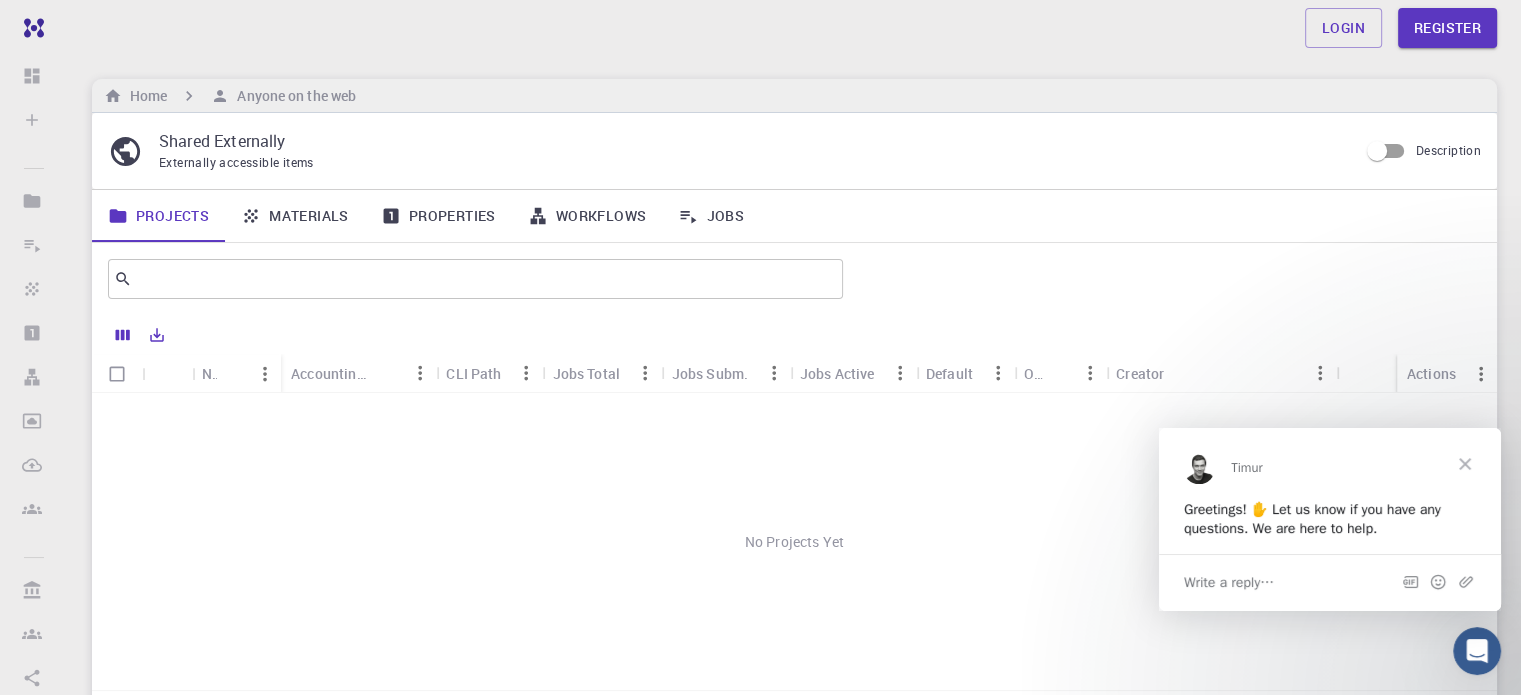 click at bounding box center (1465, 463) 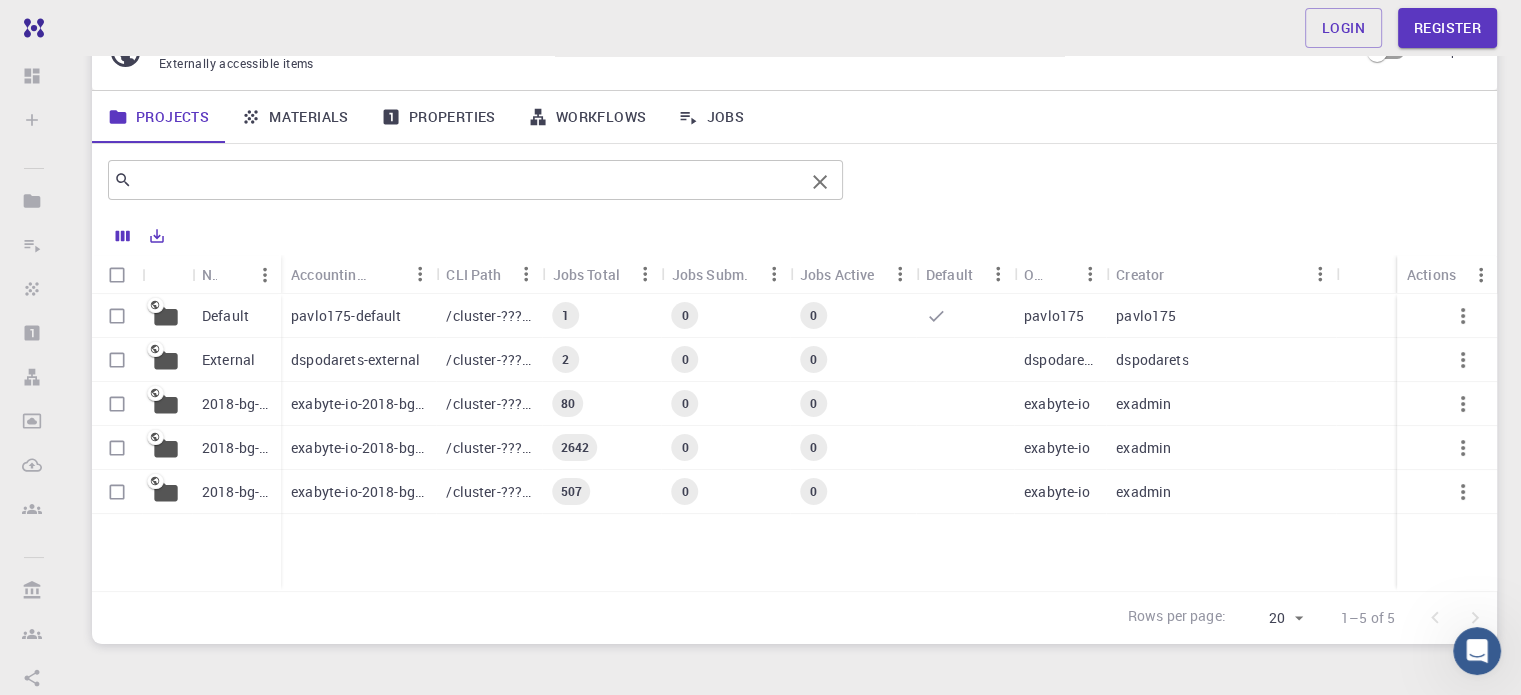 scroll, scrollTop: 202, scrollLeft: 0, axis: vertical 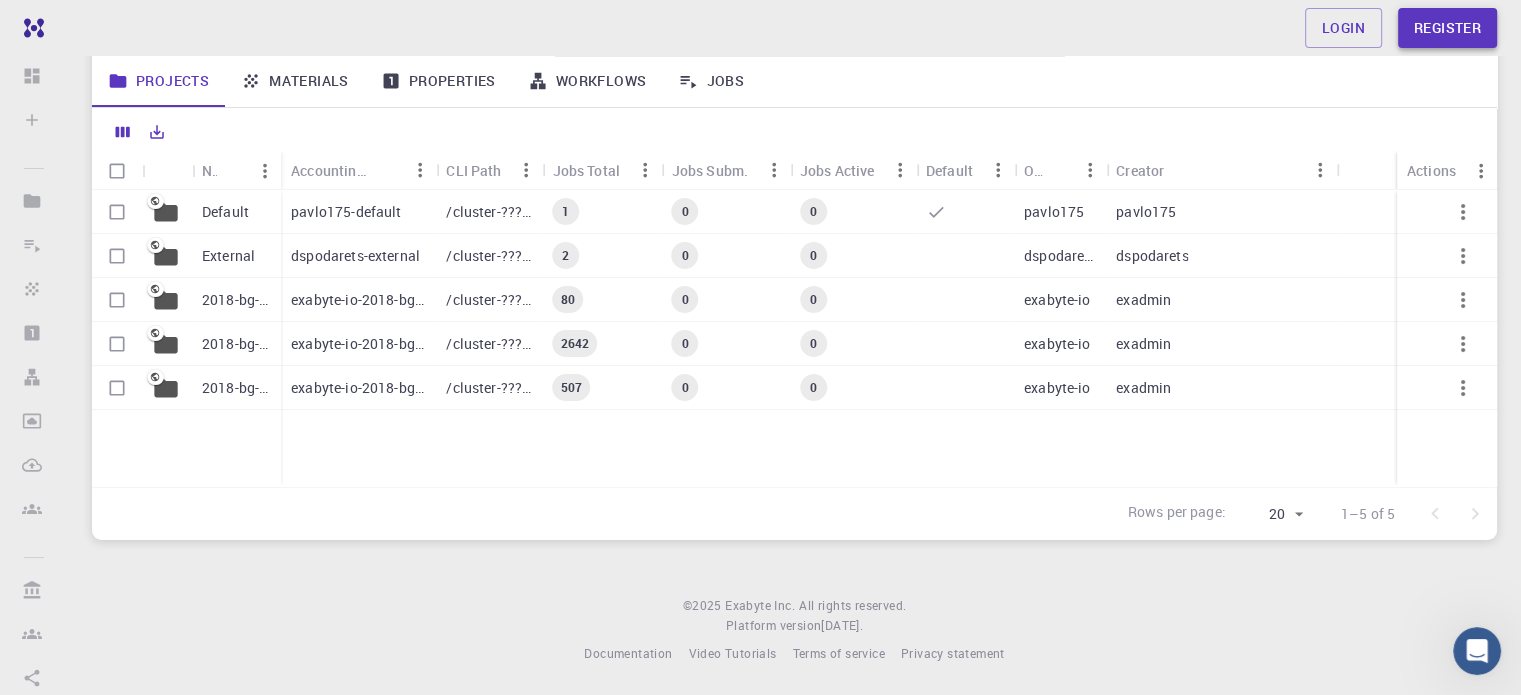 click on "Register" at bounding box center (1447, 28) 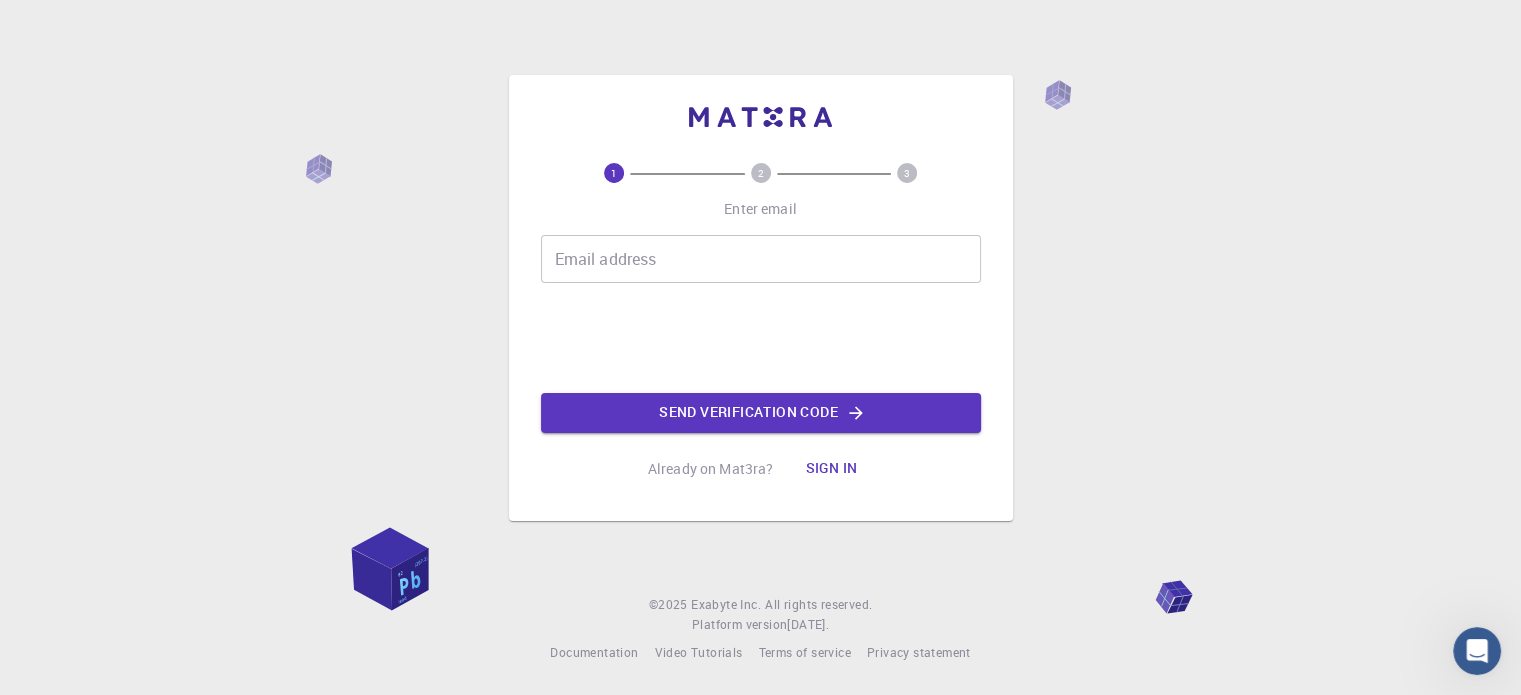 scroll, scrollTop: 0, scrollLeft: 0, axis: both 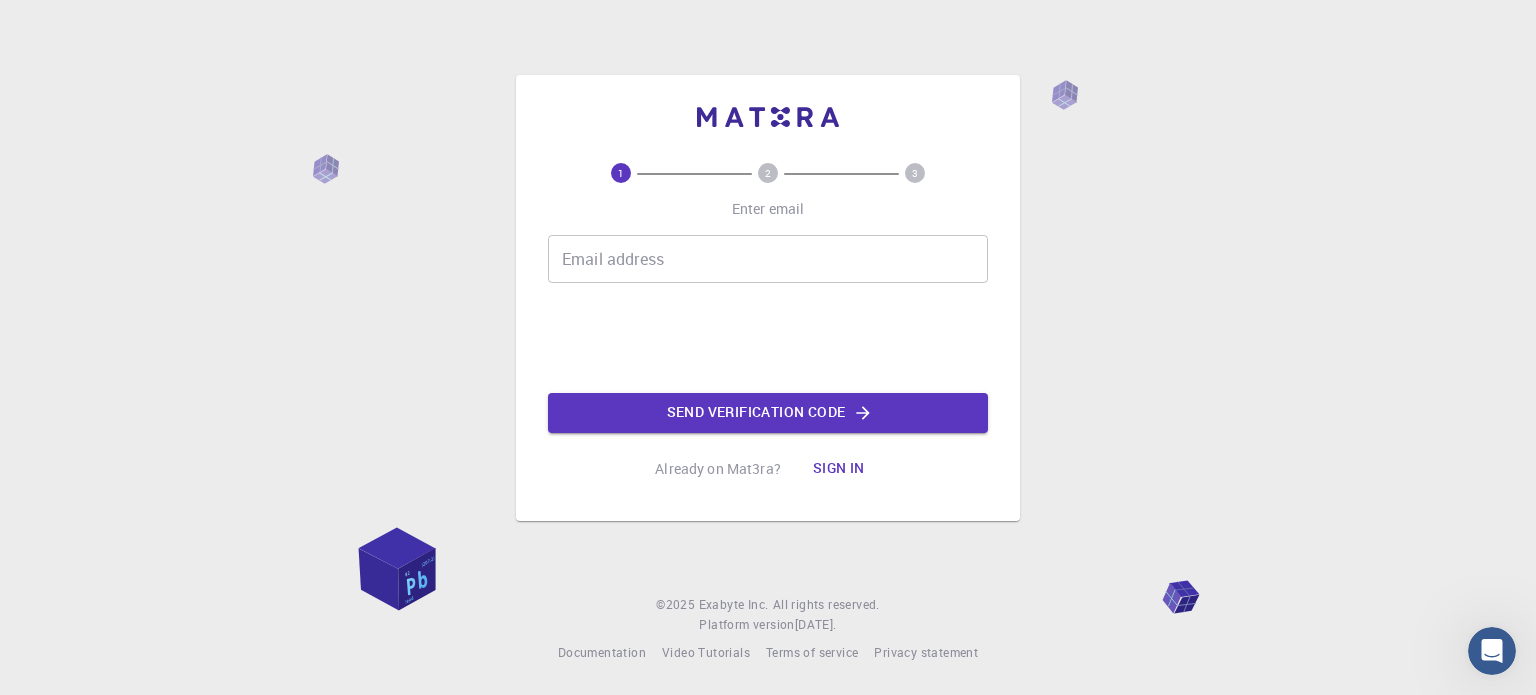 click on "Email address" at bounding box center (768, 259) 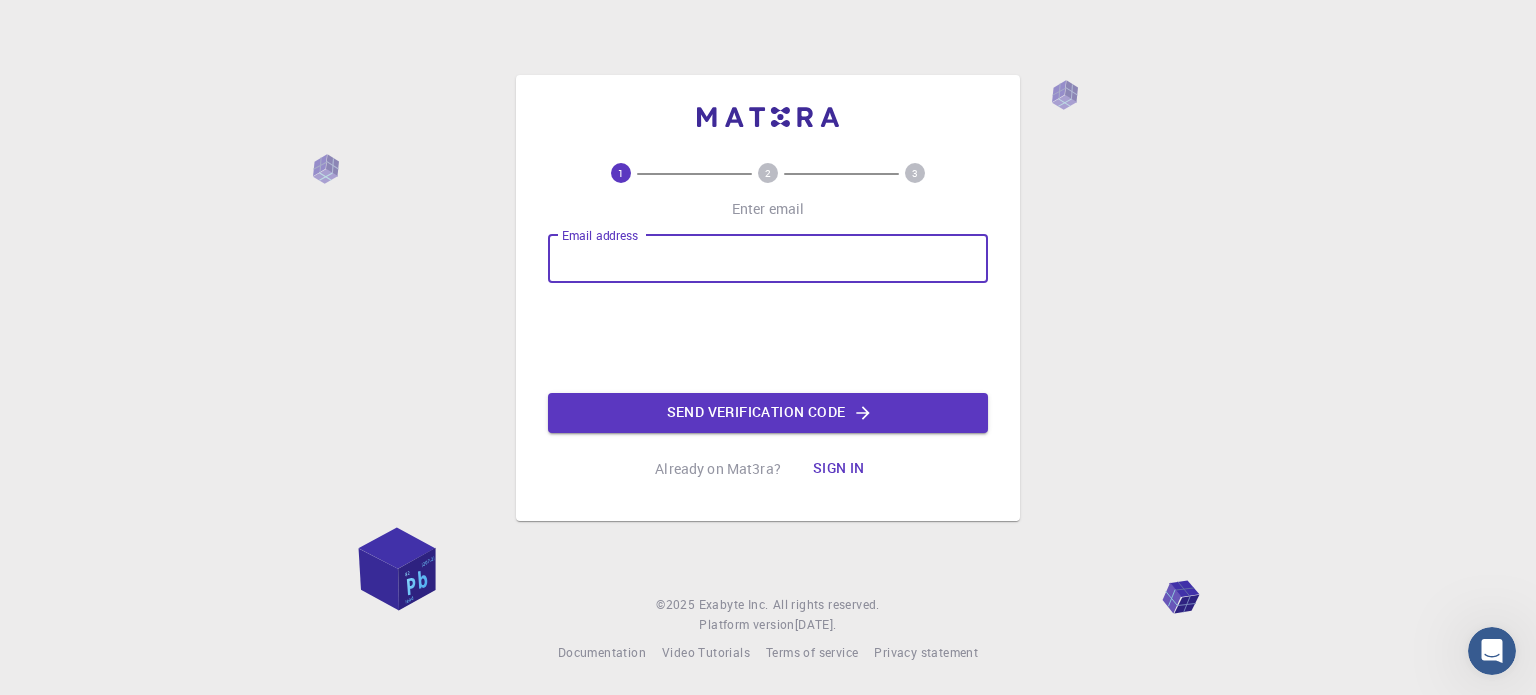 type on "[EMAIL_ADDRESS][DOMAIN_NAME]" 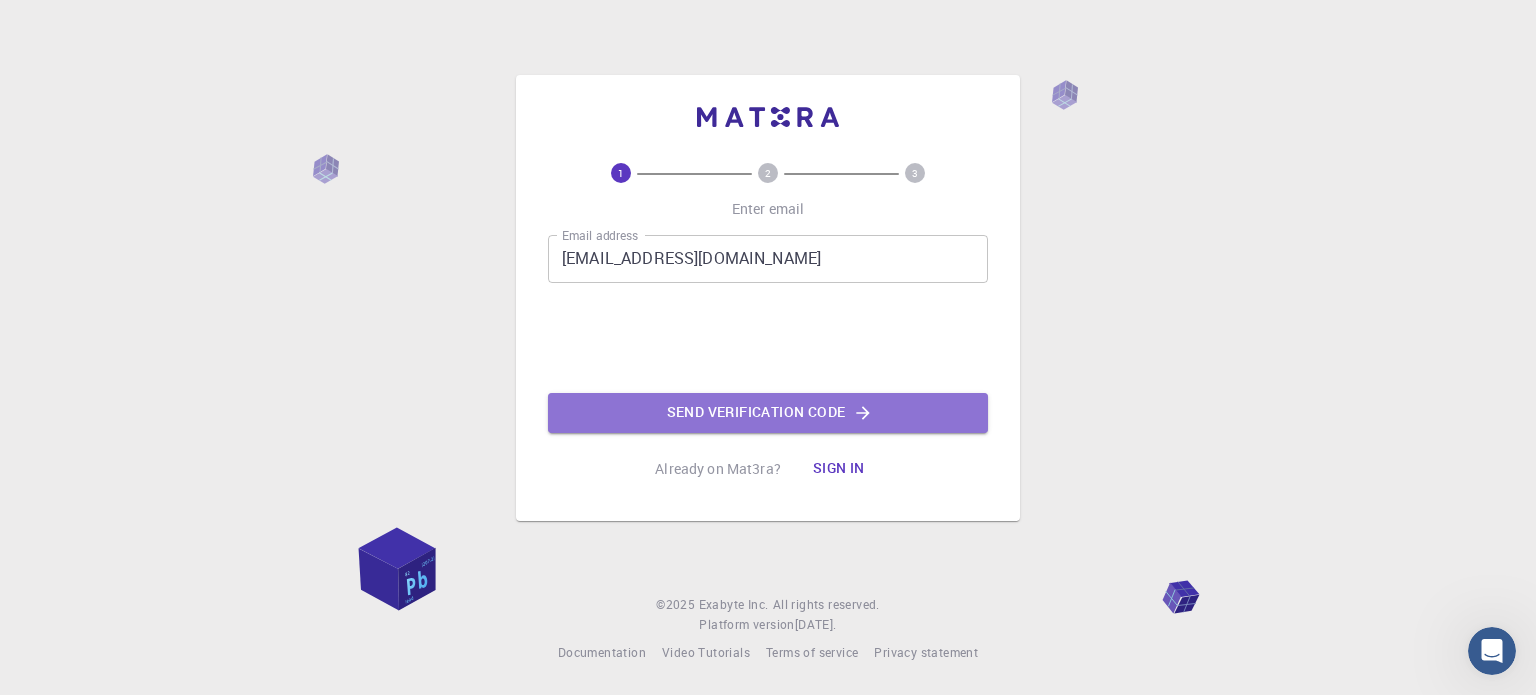 click on "Send verification code" 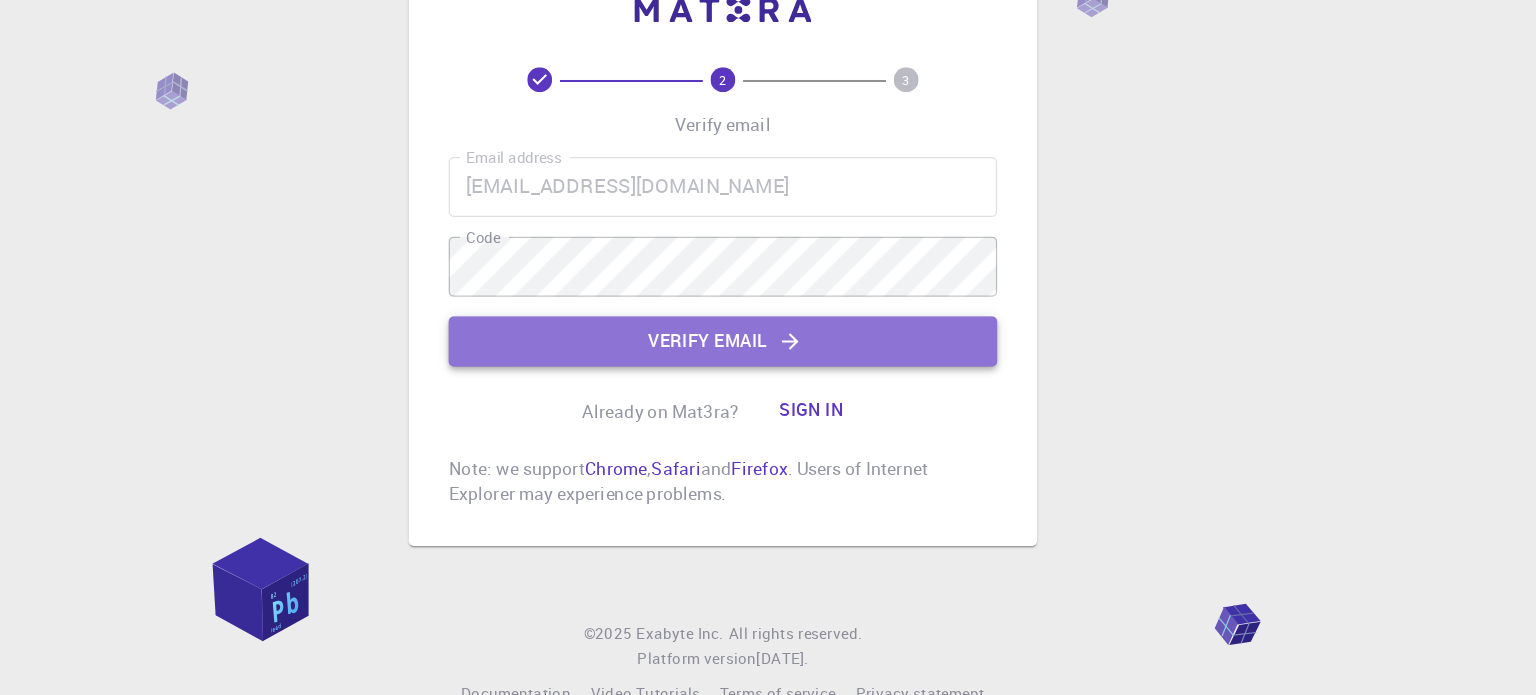 click on "Verify email" 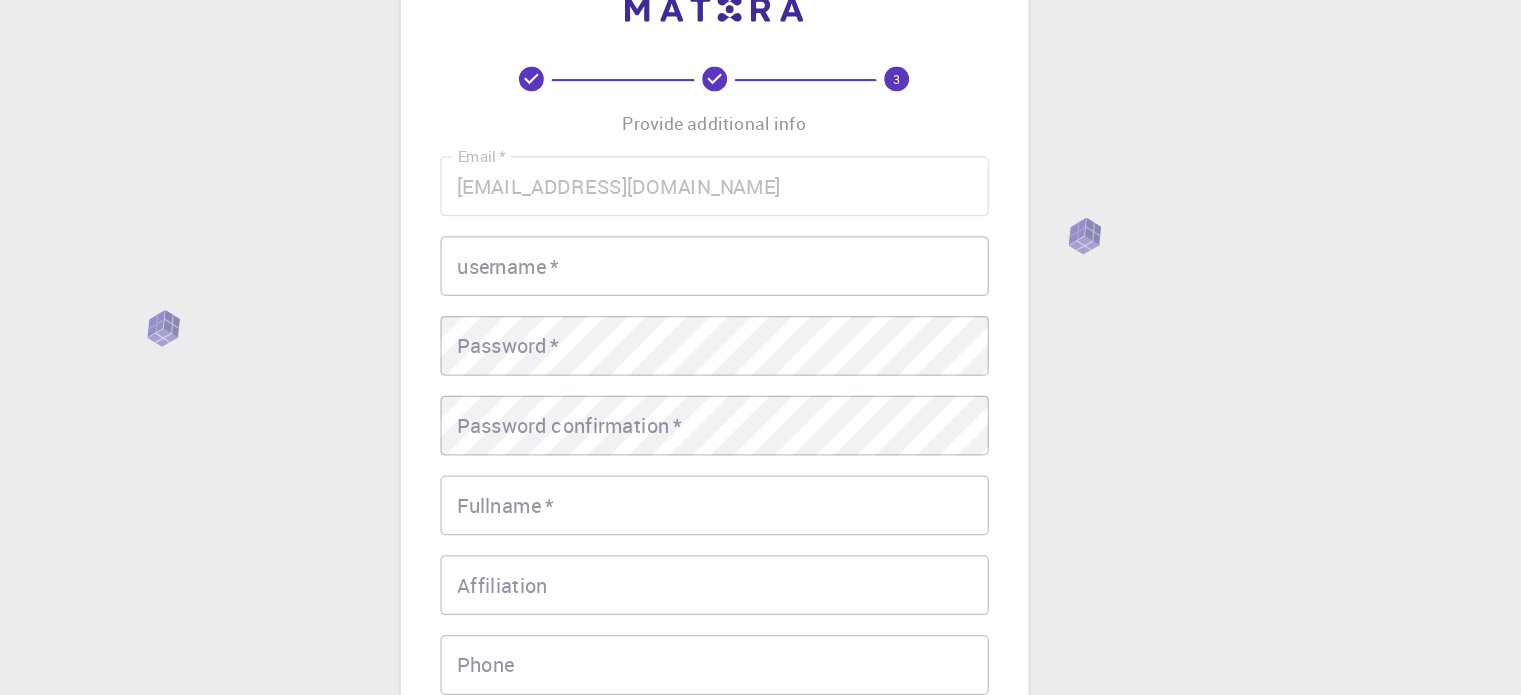 scroll, scrollTop: 9, scrollLeft: 0, axis: vertical 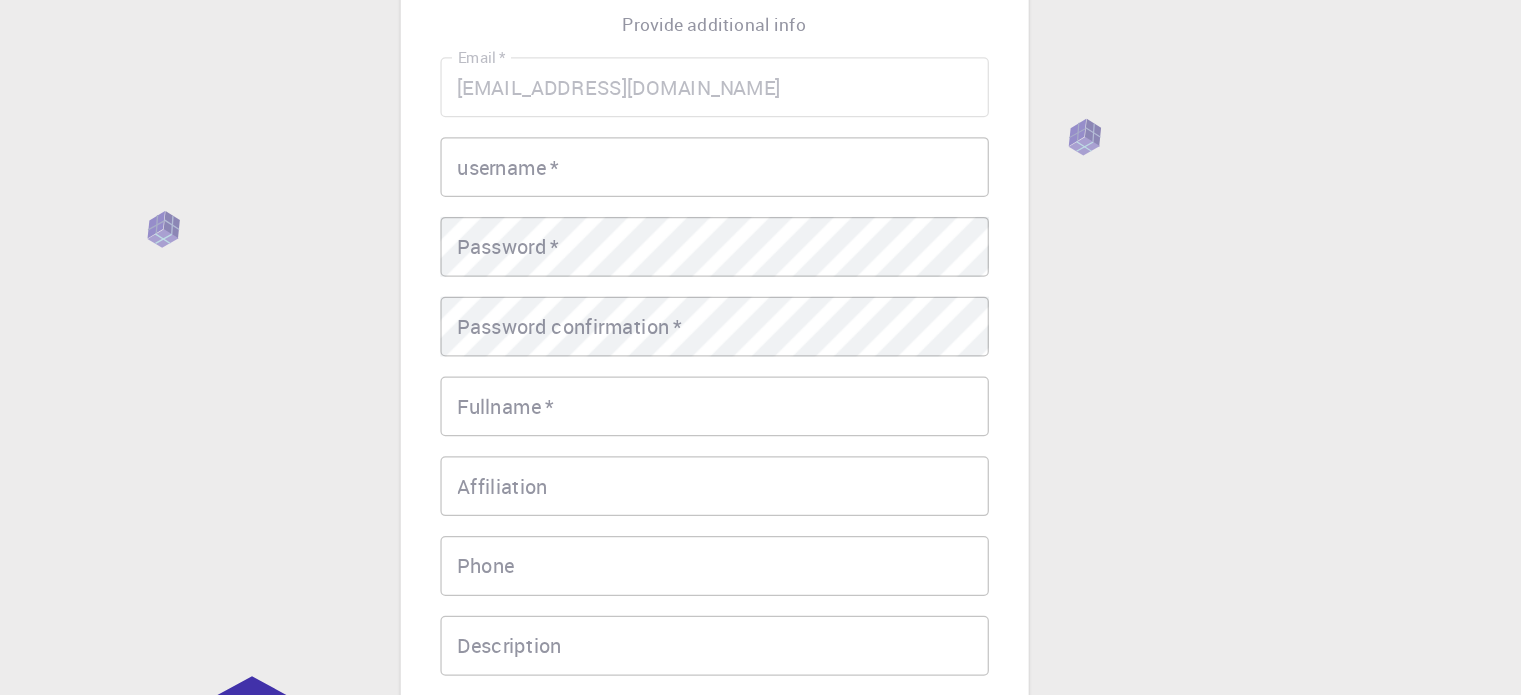click on "username   *" at bounding box center [761, 271] 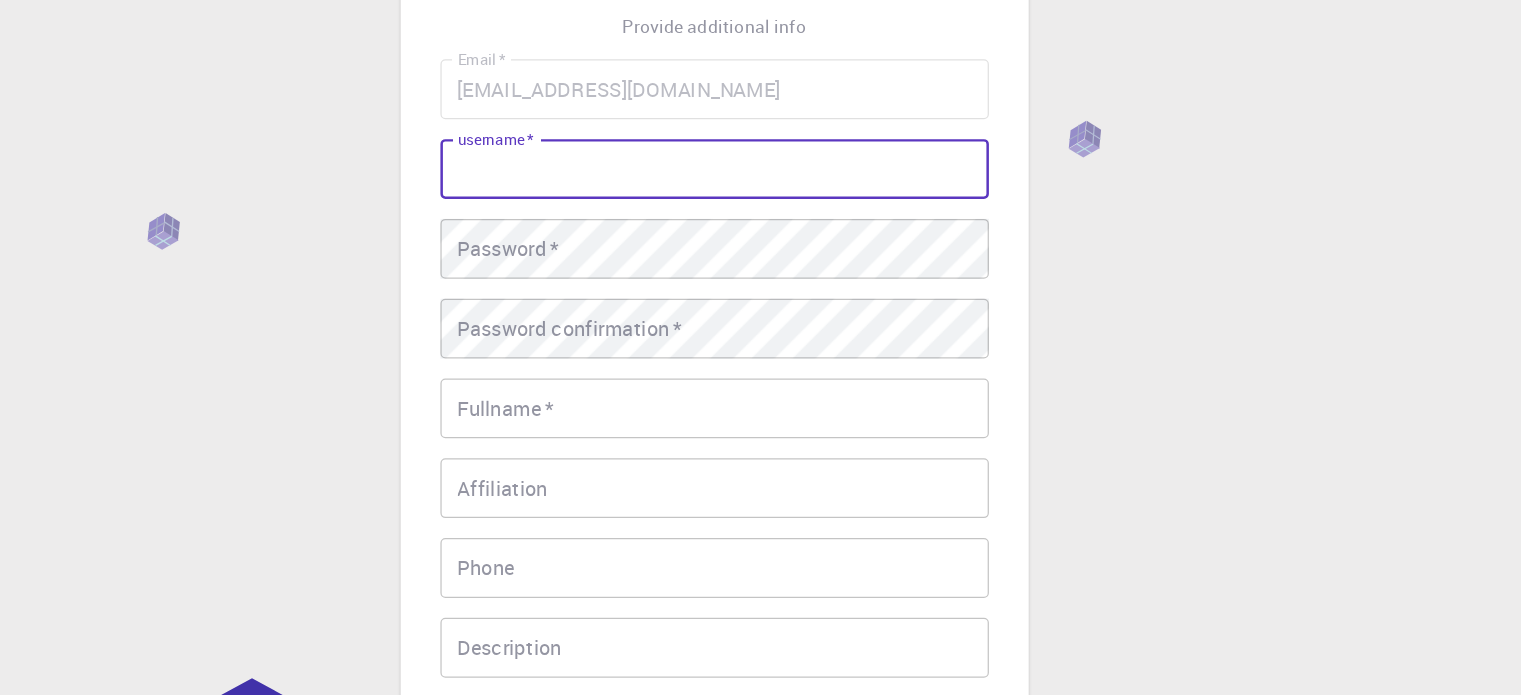 scroll, scrollTop: 6, scrollLeft: 0, axis: vertical 